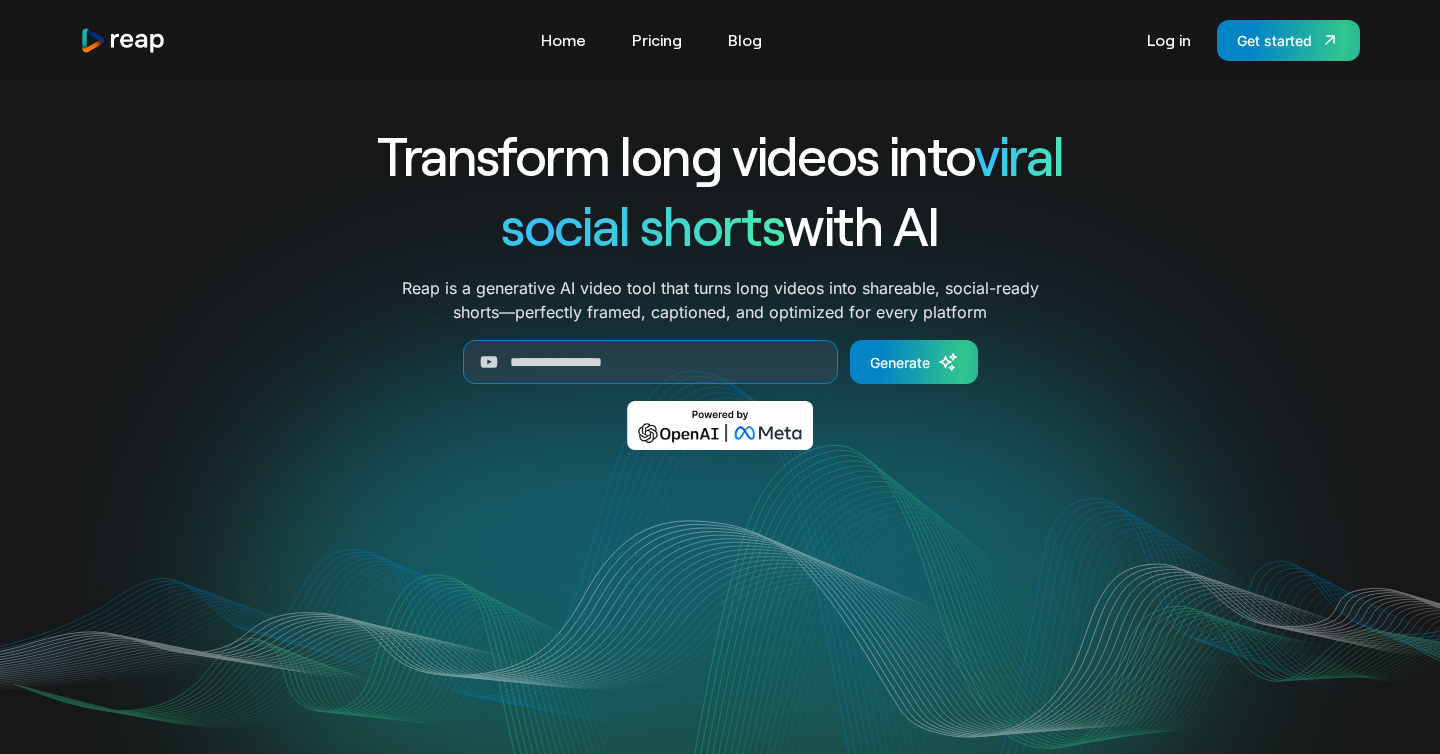 scroll, scrollTop: 0, scrollLeft: 0, axis: both 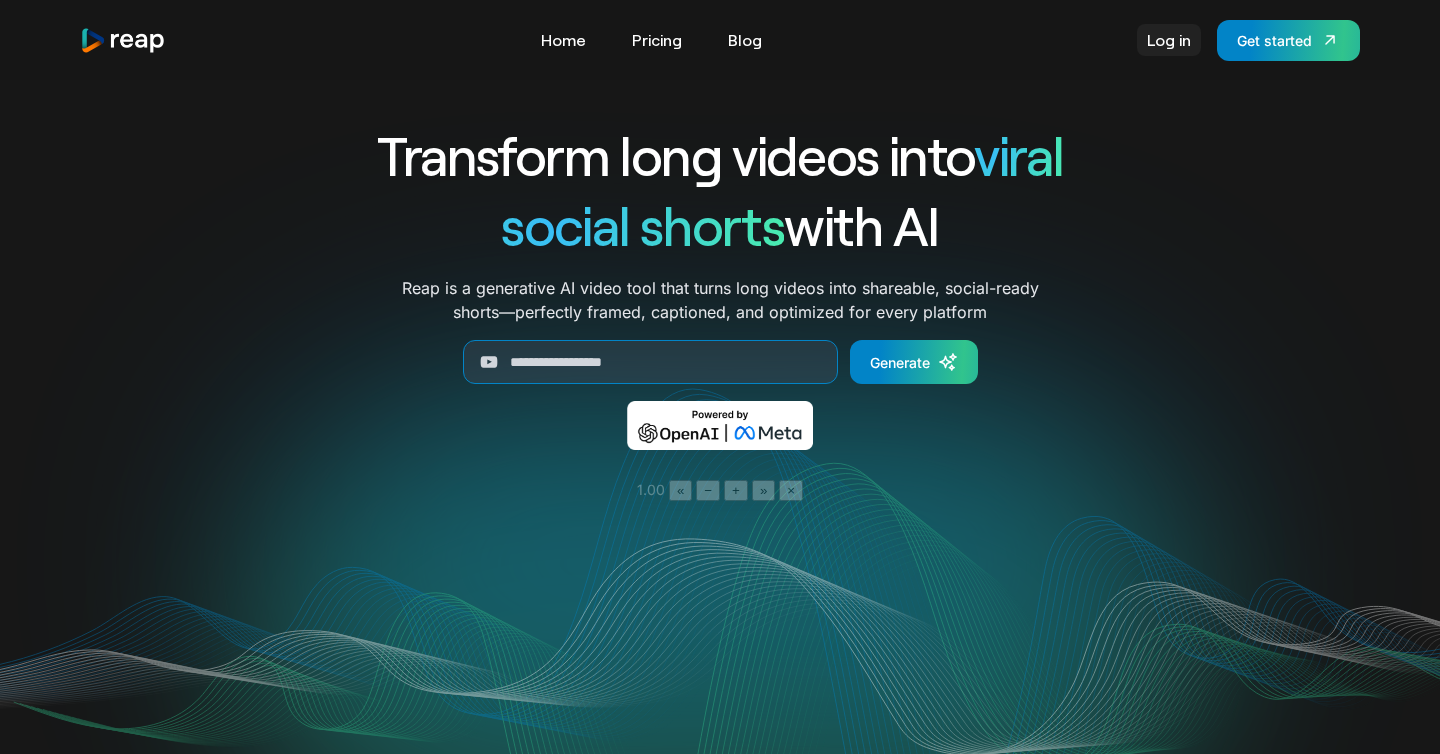 click on "Log in" at bounding box center (1169, 40) 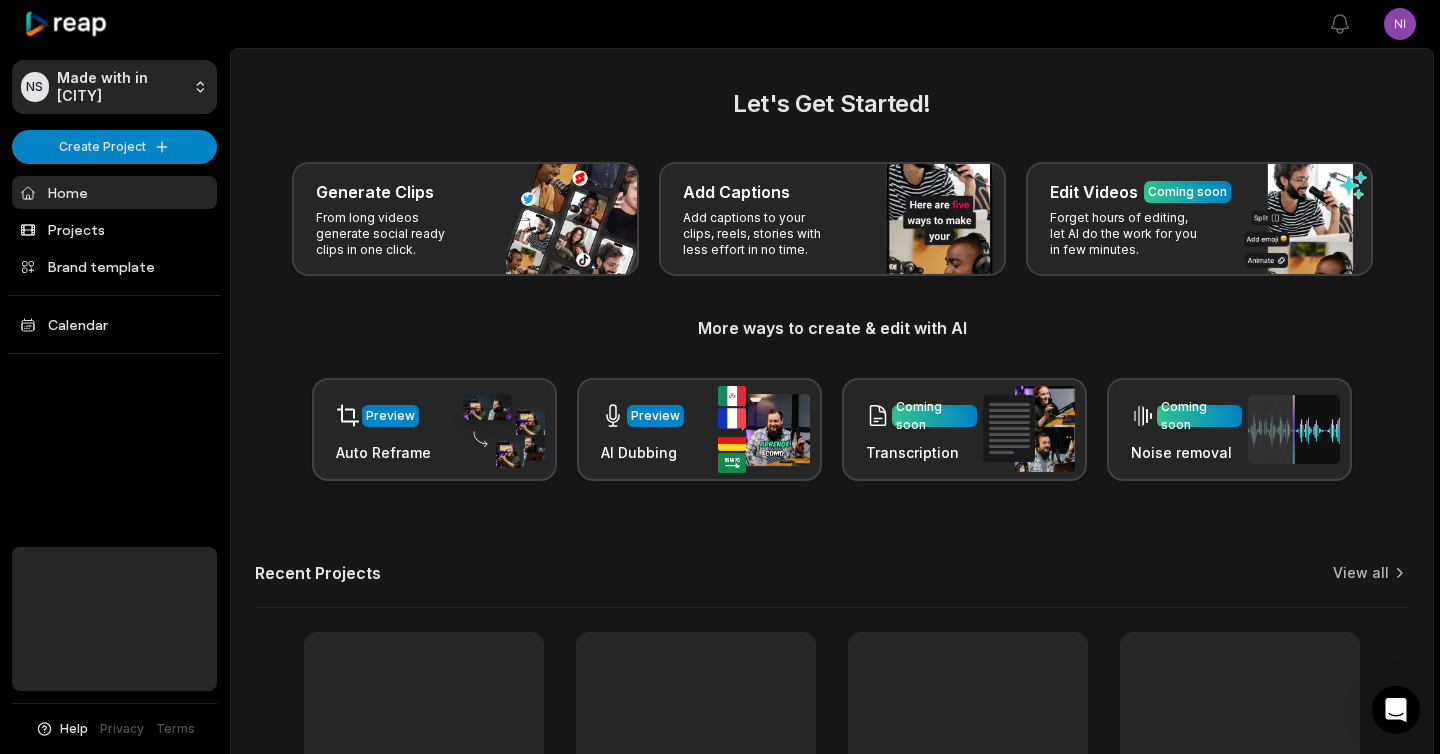 scroll, scrollTop: 0, scrollLeft: 0, axis: both 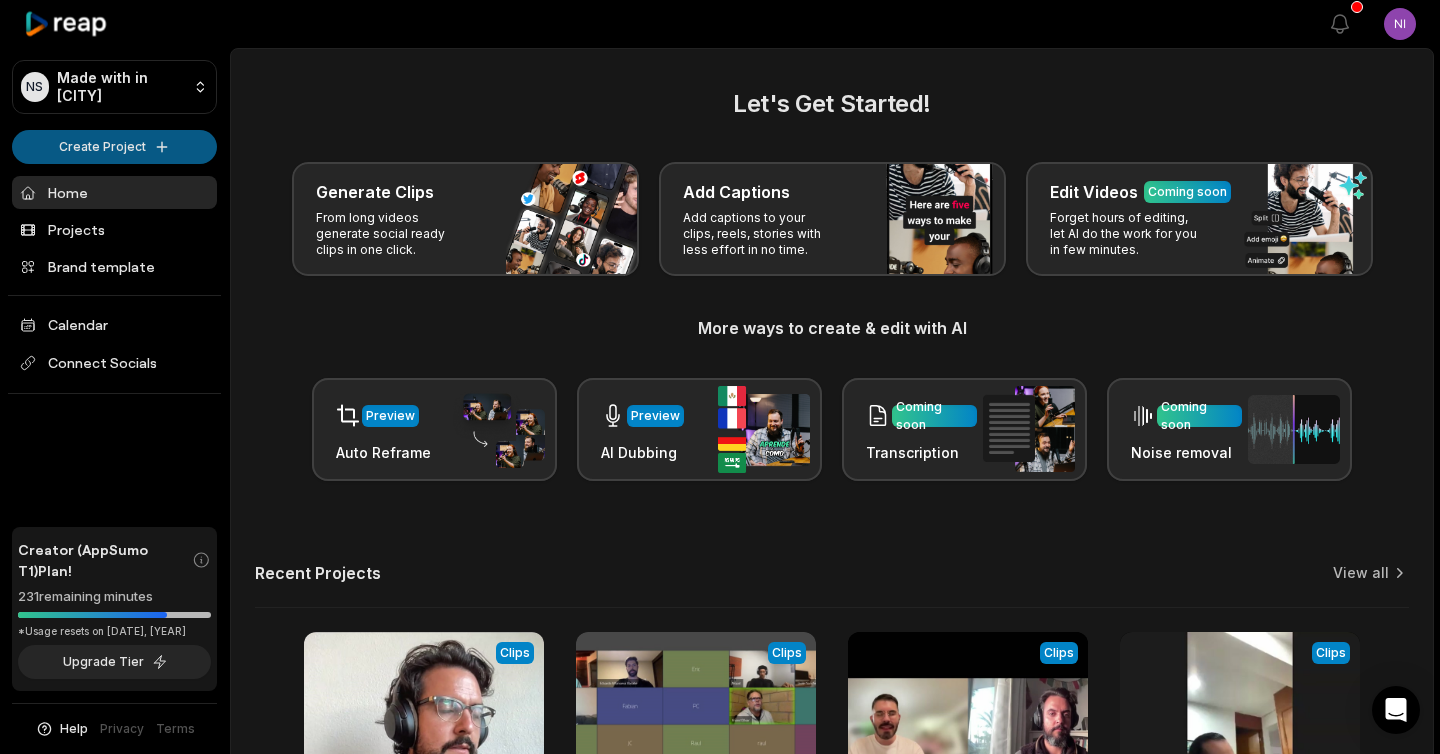 click on "NS [OWNER]'s Studio Create Project Home Projects Brand template Calendar Connect Socials Creator (AppSumo T1)  Plan! 231  remaining minutes *Usage resets on [DATE], [YEAR] Upgrade Tier Help Privacy Terms Open sidebar View notifications Open user menu   Let's Get Started! Generate Clips From long videos generate social ready clips in one click. Add Captions Add captions to your clips, reels, stories with less effort in no time. Edit Videos Coming soon Forget hours of editing, let AI do the work for you in few minutes. More ways to create & edit with AI Preview Auto Reframe Preview AI Dubbing Coming soon Transcription Coming soon Noise removal Recent Projects View all View Clips Clips [TIME] [ID] Open options 8 hours ago View Clips Clips [TIME] [ID] Open options a month ago View Clips Clips [TIME] OK_Testimonio Javi Open options 2 months ago View Clips Clips [TIME] OK_TestimonioRaul_programacompleto Open options 2 months ago Made with   in [CITY]" at bounding box center [720, 377] 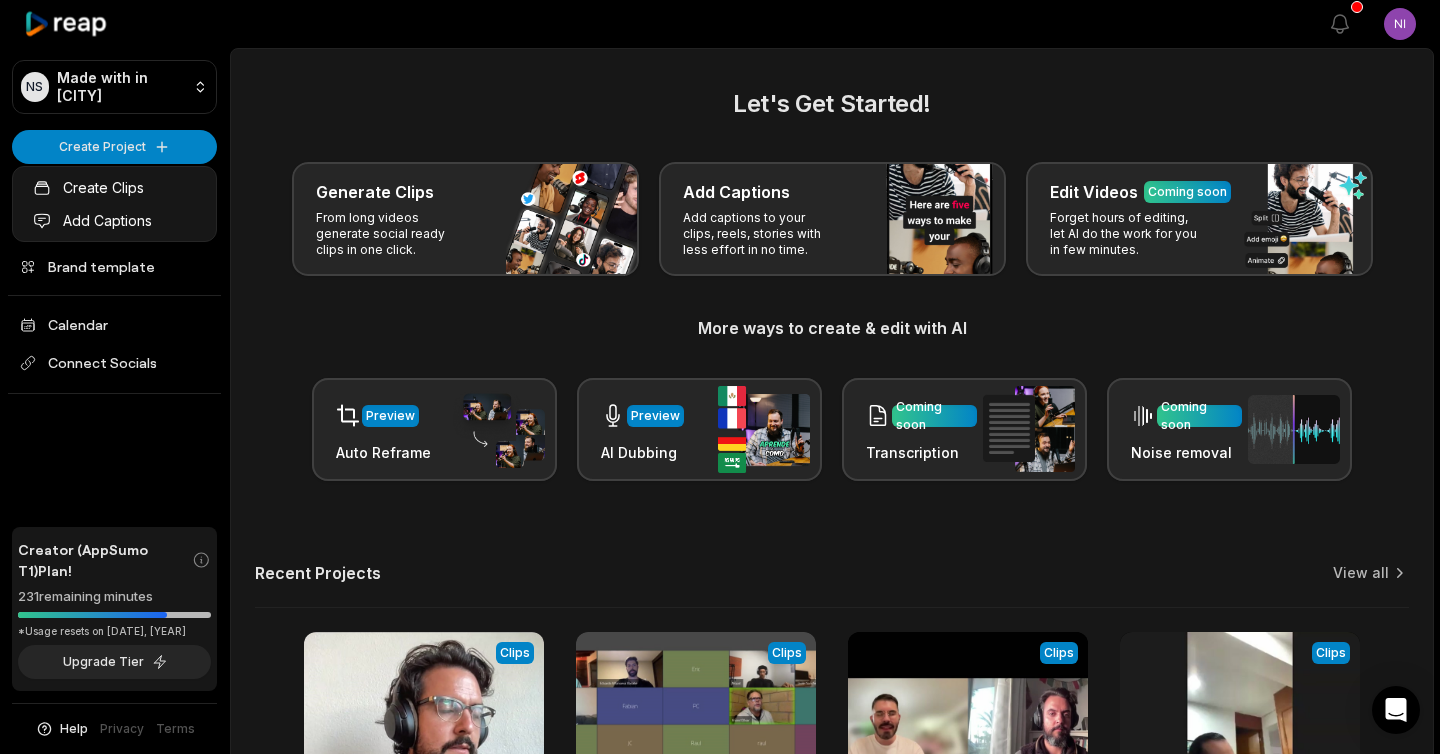 click on "NS Nirmal's Studio Create Project Home Projects Brand template Calendar Connect Socials Creator (AppSumo T1)  Plan! 231  remaining minutes *Usage resets on August 16, 2025 Upgrade Tier Help Privacy Terms Open sidebar View notifications Open user menu   Let's Get Started! Generate Clips From long videos generate social ready clips in one click. Add Captions Add captions to your clips, reels, stories with less effort in no time. Edit Videos Coming soon Forget hours of editing, let AI do the work for you in few minutes. More ways to create & edit with AI Preview Auto Reframe Preview AI Dubbing Coming soon Transcription Coming soon Noise removal Recent Projects View all View Clips Clips 01:09:13 85c4ddcea69640cf833b Open options 8 hours ago View Clips Clips 52:47 ce330d8c22fb4f58a26c Open options a month ago View Clips Clips 19:33 OK_Testimonio Javi Open options 2 months ago View Clips Clips 08:42 OK_TestimonioRaul_programacompleto Open options 2 months ago Made with   in San Francisco
Create Clips" at bounding box center (720, 377) 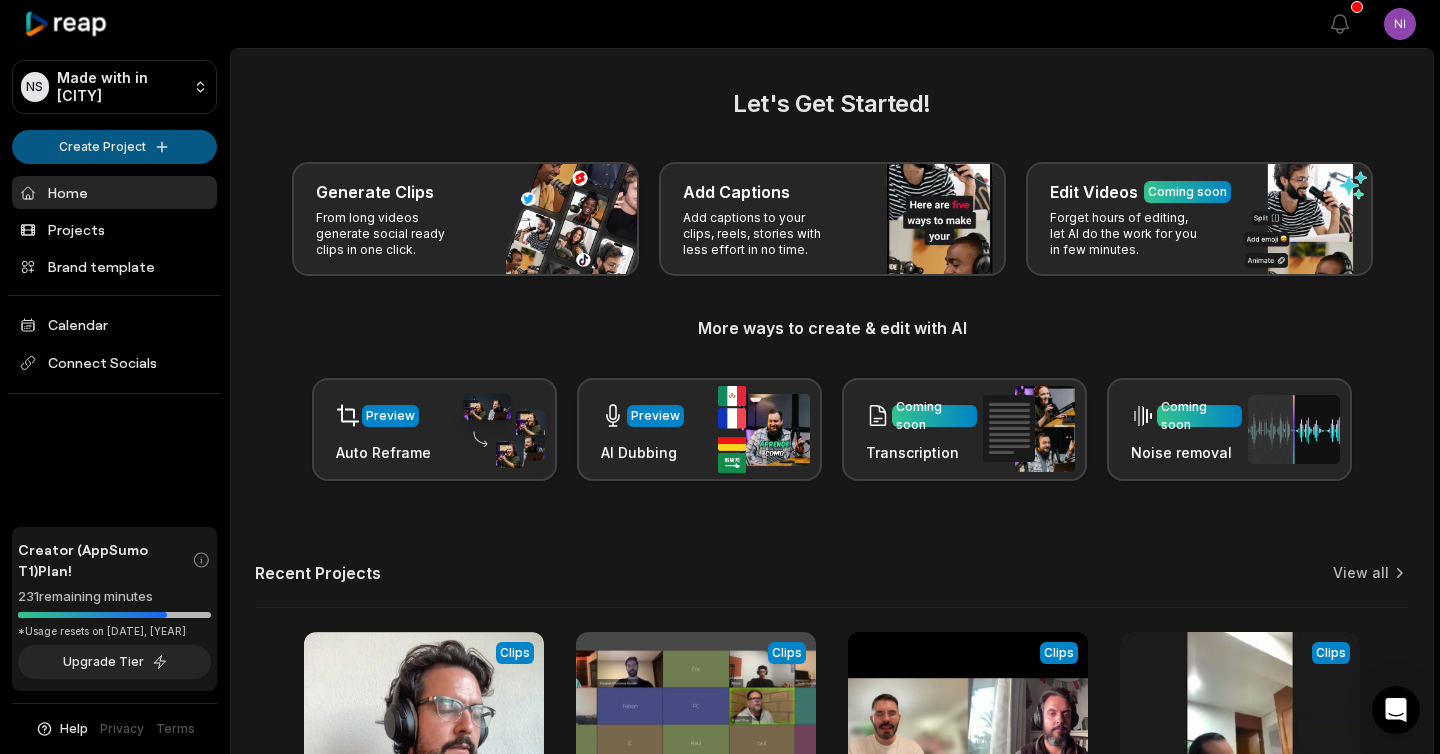 click on "NS Nirmal's Studio Create Project Home Projects Brand template Calendar Connect Socials Creator (AppSumo T1)  Plan! 231  remaining minutes *Usage resets on August 16, 2025 Upgrade Tier Help Privacy Terms Open sidebar View notifications Open user menu   Let's Get Started! Generate Clips From long videos generate social ready clips in one click. Add Captions Add captions to your clips, reels, stories with less effort in no time. Edit Videos Coming soon Forget hours of editing, let AI do the work for you in few minutes. More ways to create & edit with AI Preview Auto Reframe Preview AI Dubbing Coming soon Transcription Coming soon Noise removal Recent Projects View all View Clips Clips 01:09:13 85c4ddcea69640cf833b Open options 8 hours ago View Clips Clips 52:47 ce330d8c22fb4f58a26c Open options a month ago View Clips Clips 19:33 OK_Testimonio Javi Open options 2 months ago View Clips Clips 08:42 OK_TestimonioRaul_programacompleto Open options 2 months ago Made with   in San Francisco" at bounding box center [720, 377] 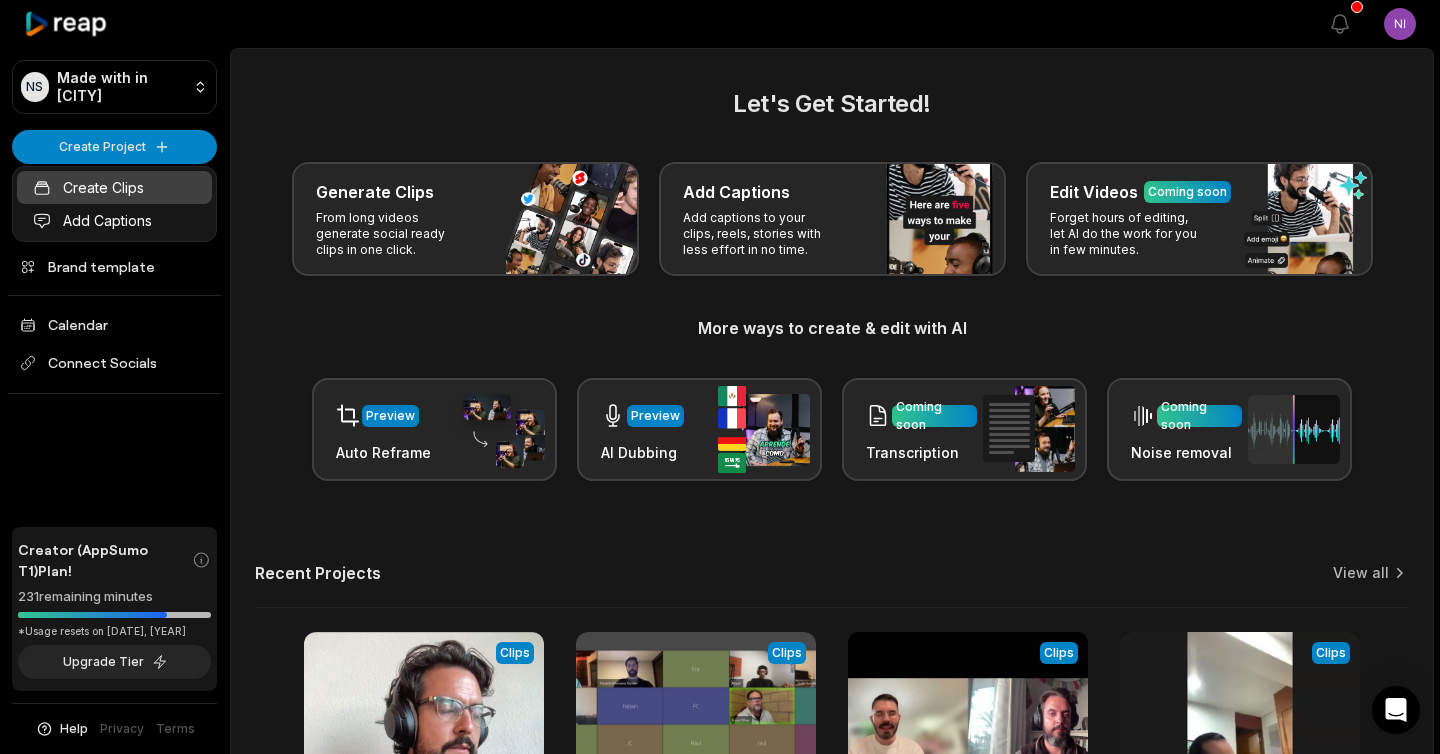 click on "Create Clips" at bounding box center [114, 187] 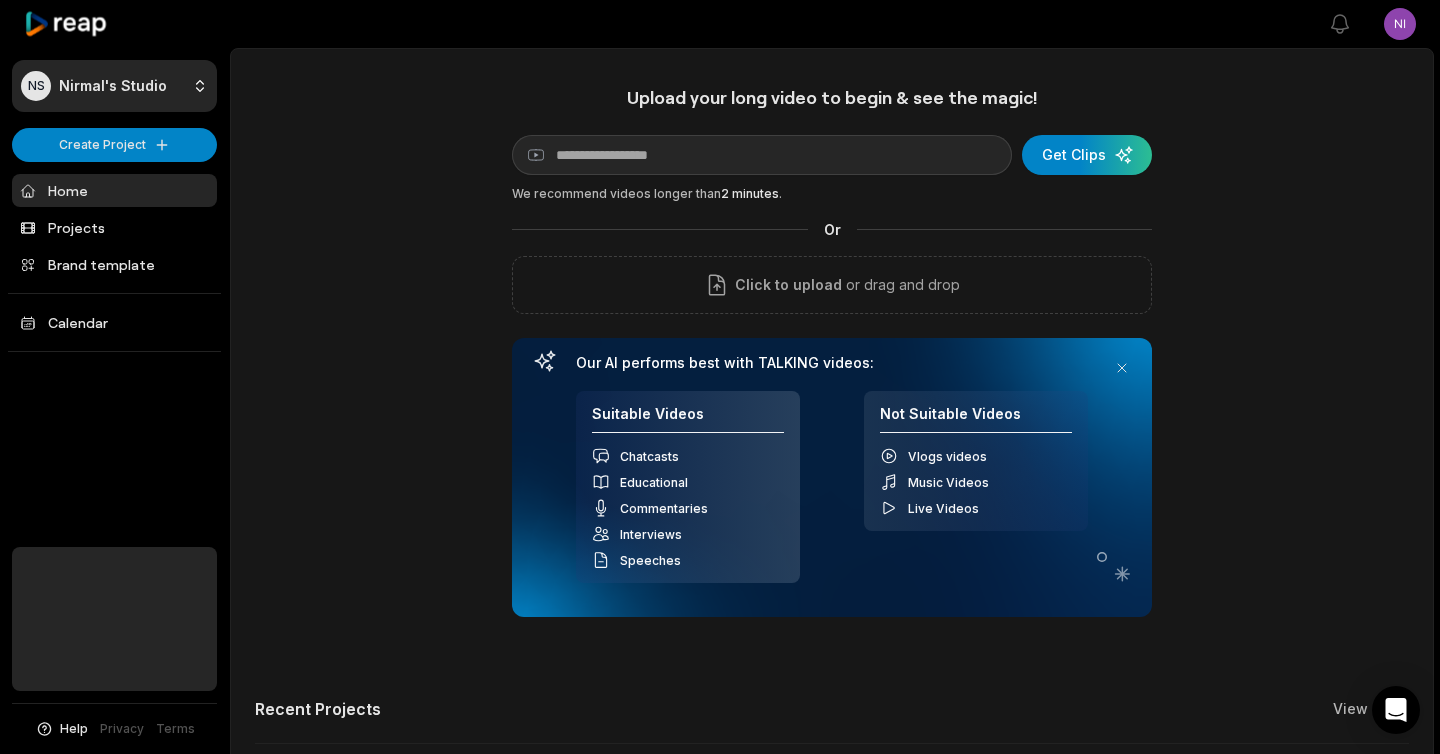 scroll, scrollTop: 0, scrollLeft: 0, axis: both 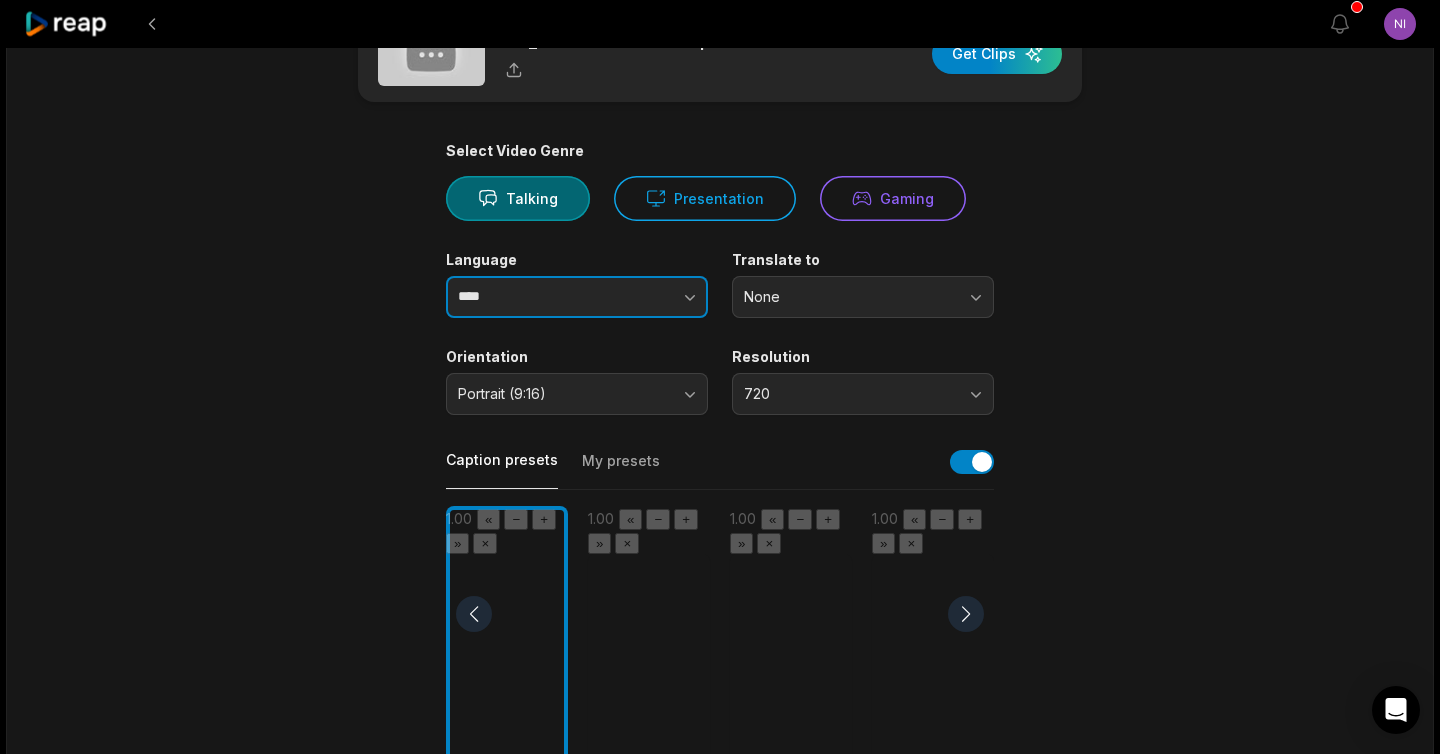 click at bounding box center [651, 297] 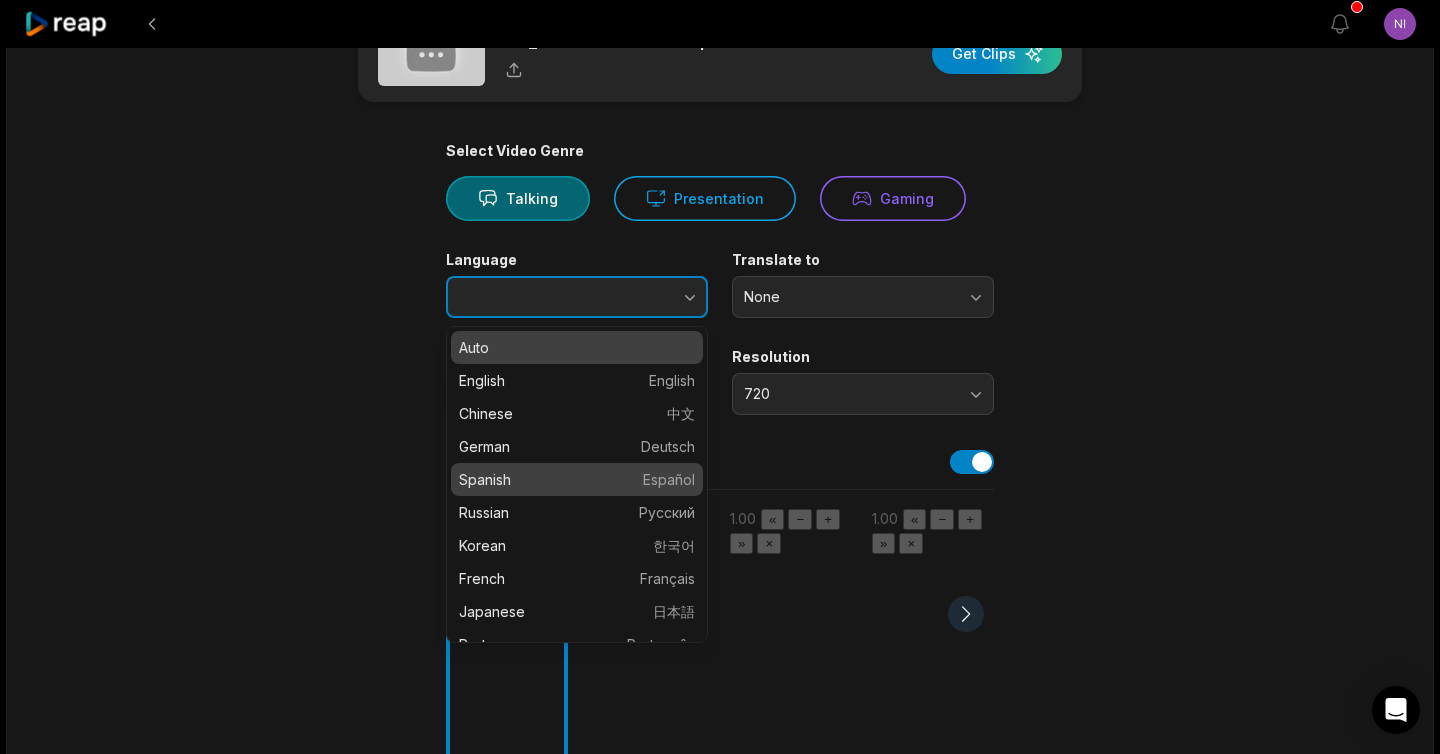 type on "*******" 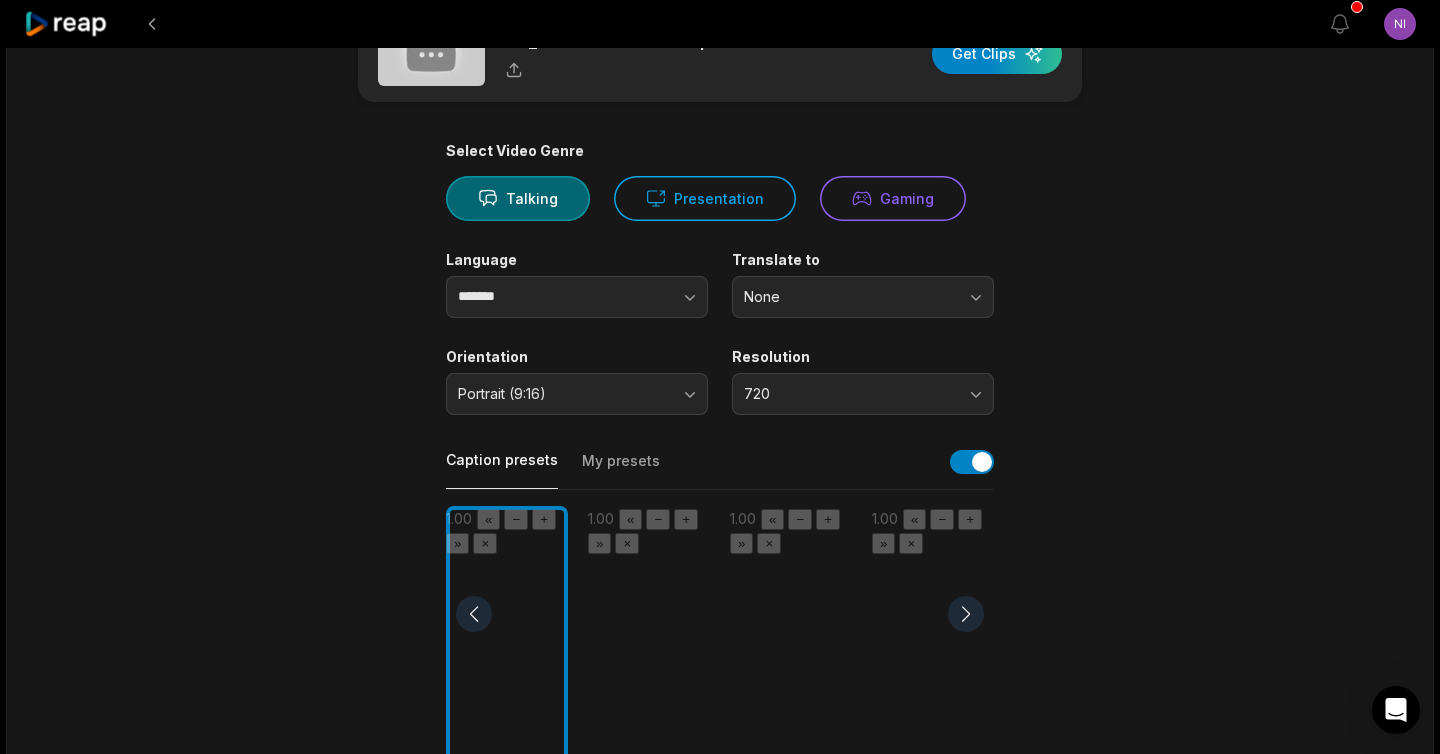 click on "Select Video Genre Talking Presentation Gaming Language ******* Translate to None Orientation Portrait (9:16) Resolution 720 Caption presets My presets Deep Diver Popping Beasty YC Playdate Pet Zen More Presets Processing Time Frame 00:00 21:36 Auto Clip Length <30s 30s-60s 60s-90s 90s-3min Clip Topics (optional) Add specific topics that you want AI to clip from the video." at bounding box center (720, 705) 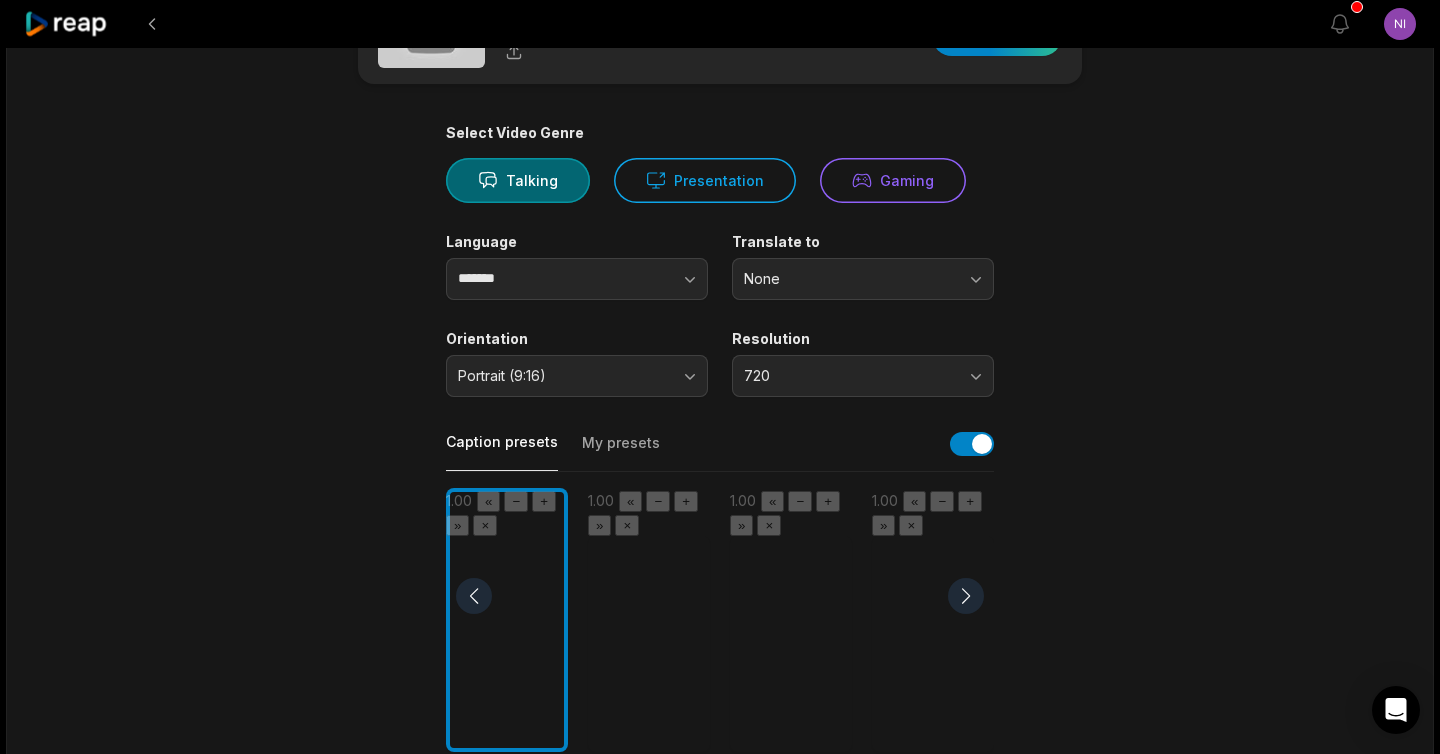 scroll, scrollTop: 100, scrollLeft: 0, axis: vertical 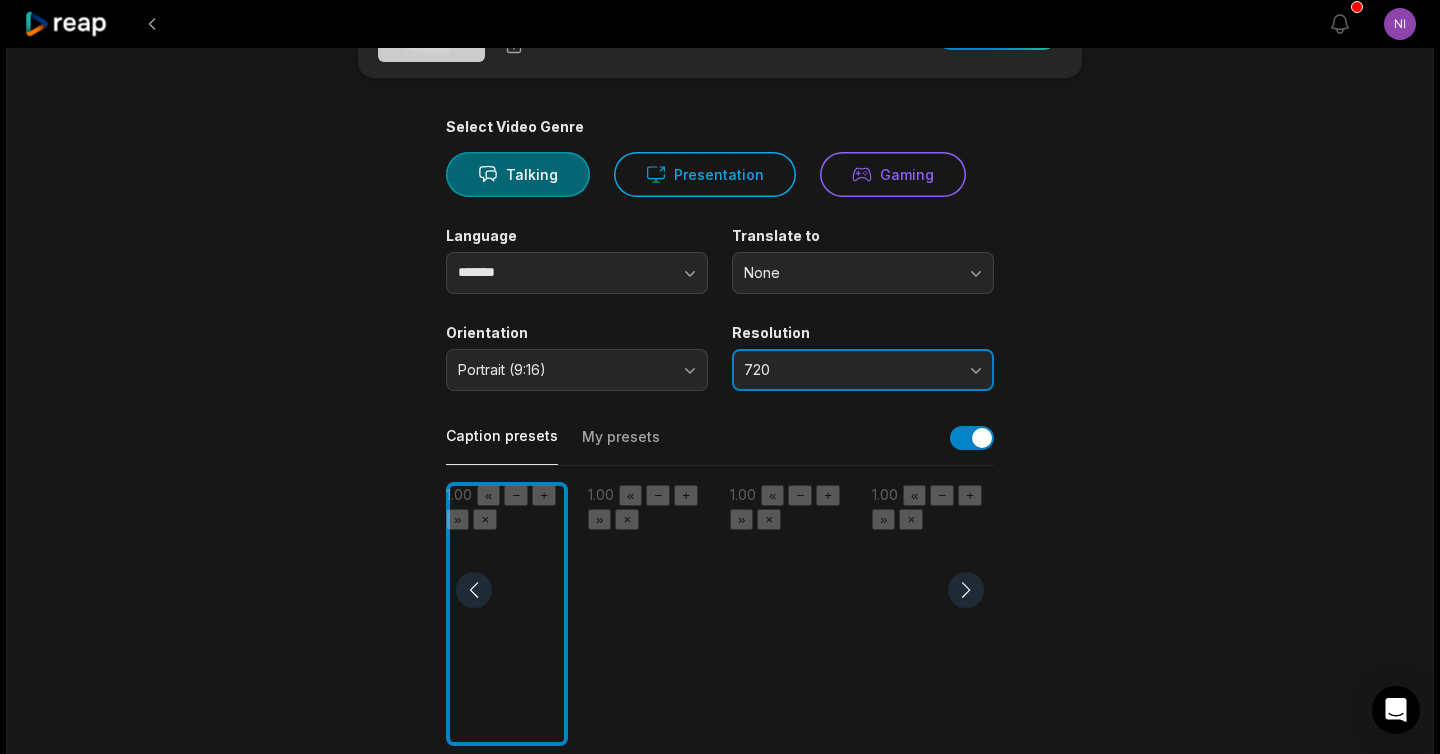 click on "720" at bounding box center (849, 370) 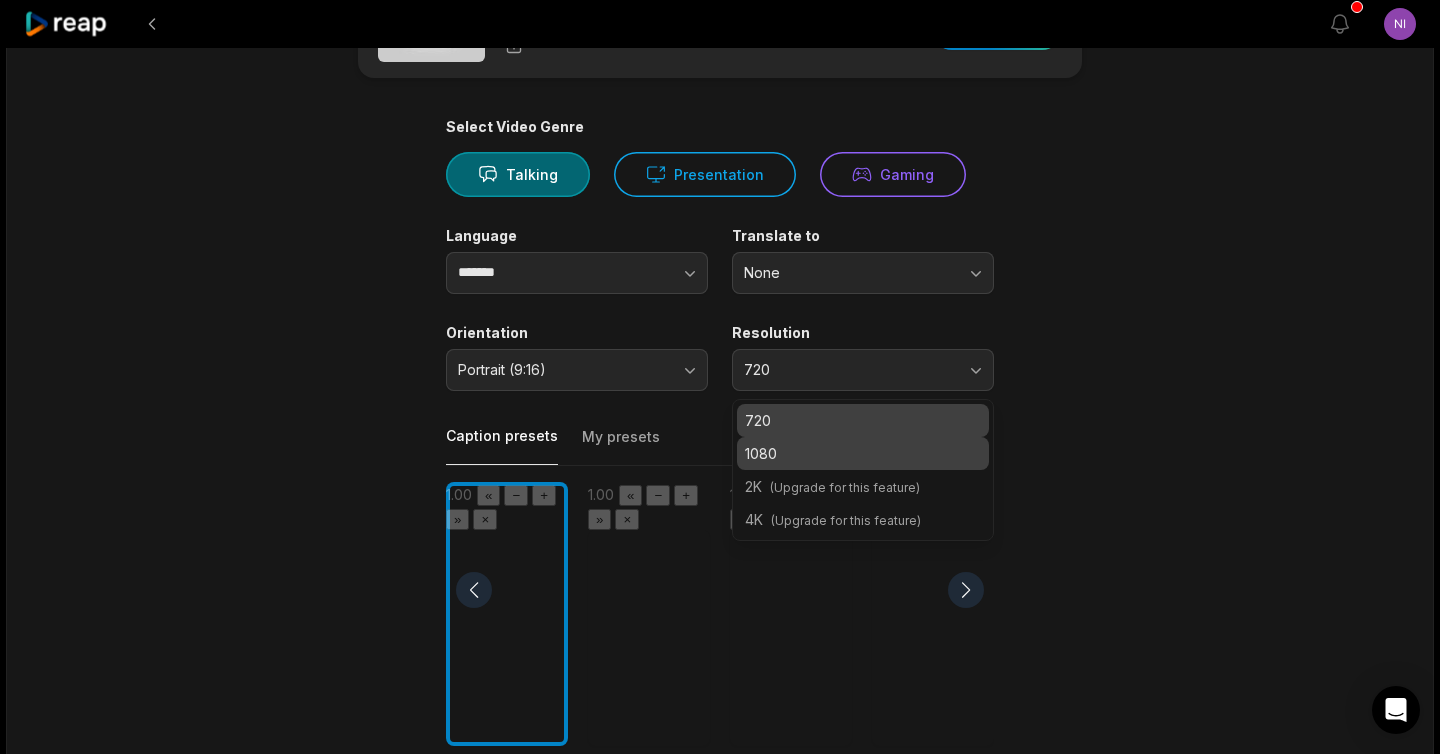 click on "1080" at bounding box center [863, 453] 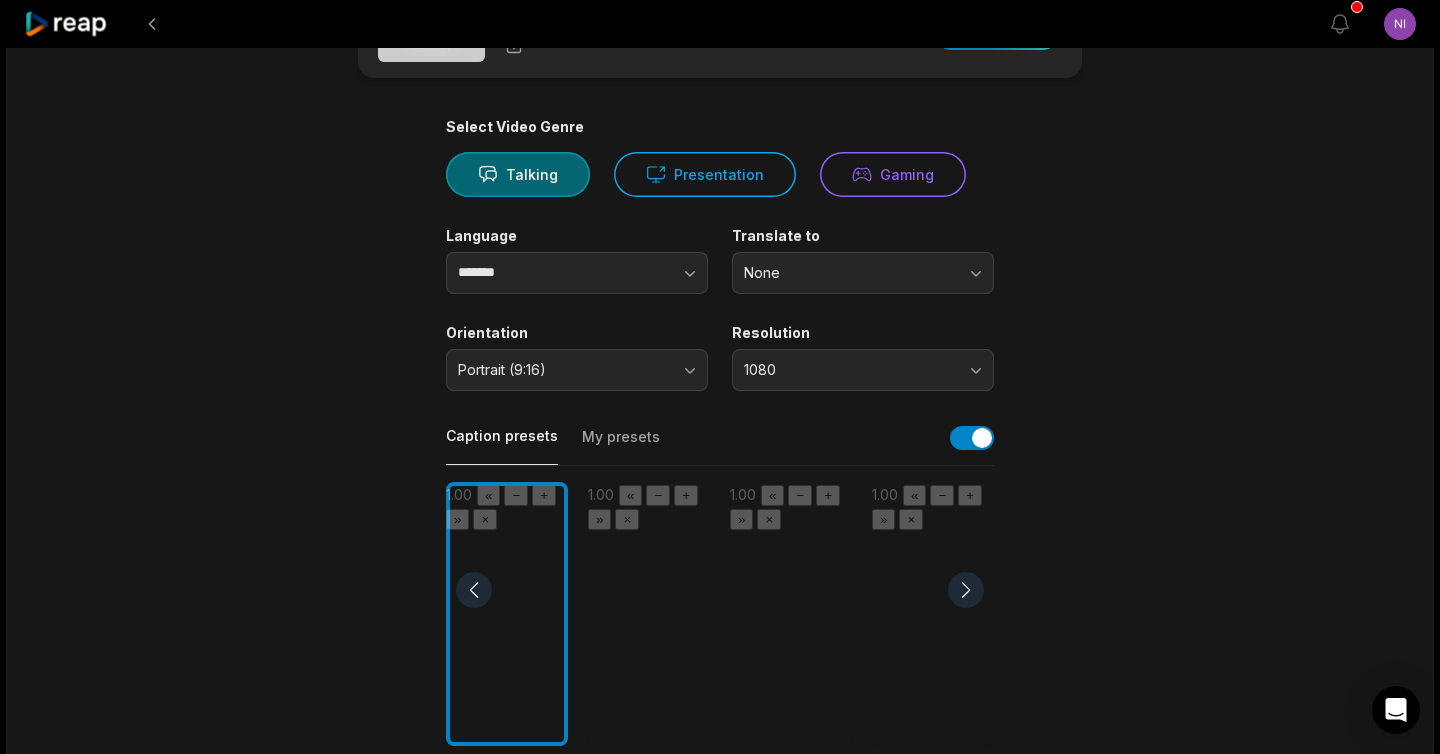 click on "Select Video Genre Talking Presentation Gaming Language ******* Translate to None Orientation Portrait (9:16) Resolution 1080 Caption presets My presets Deep Diver Popping Beasty YC Playdate Pet Zen More Presets Processing Time Frame 00:00 21:36 Auto Clip Length <30s 30s-60s 60s-90s 90s-3min Clip Topics (optional) Add specific topics that you want AI to clip from the video." at bounding box center [720, 681] 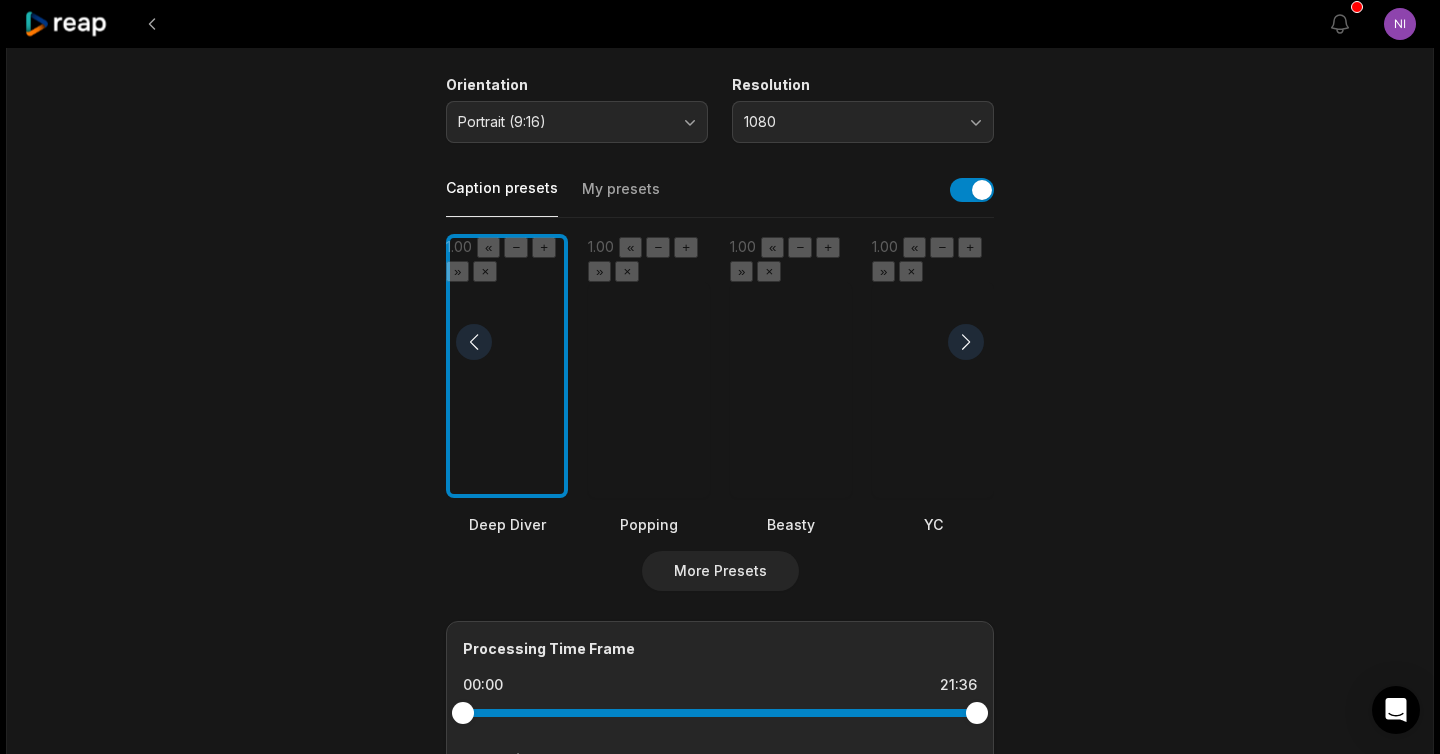 click at bounding box center [507, 366] 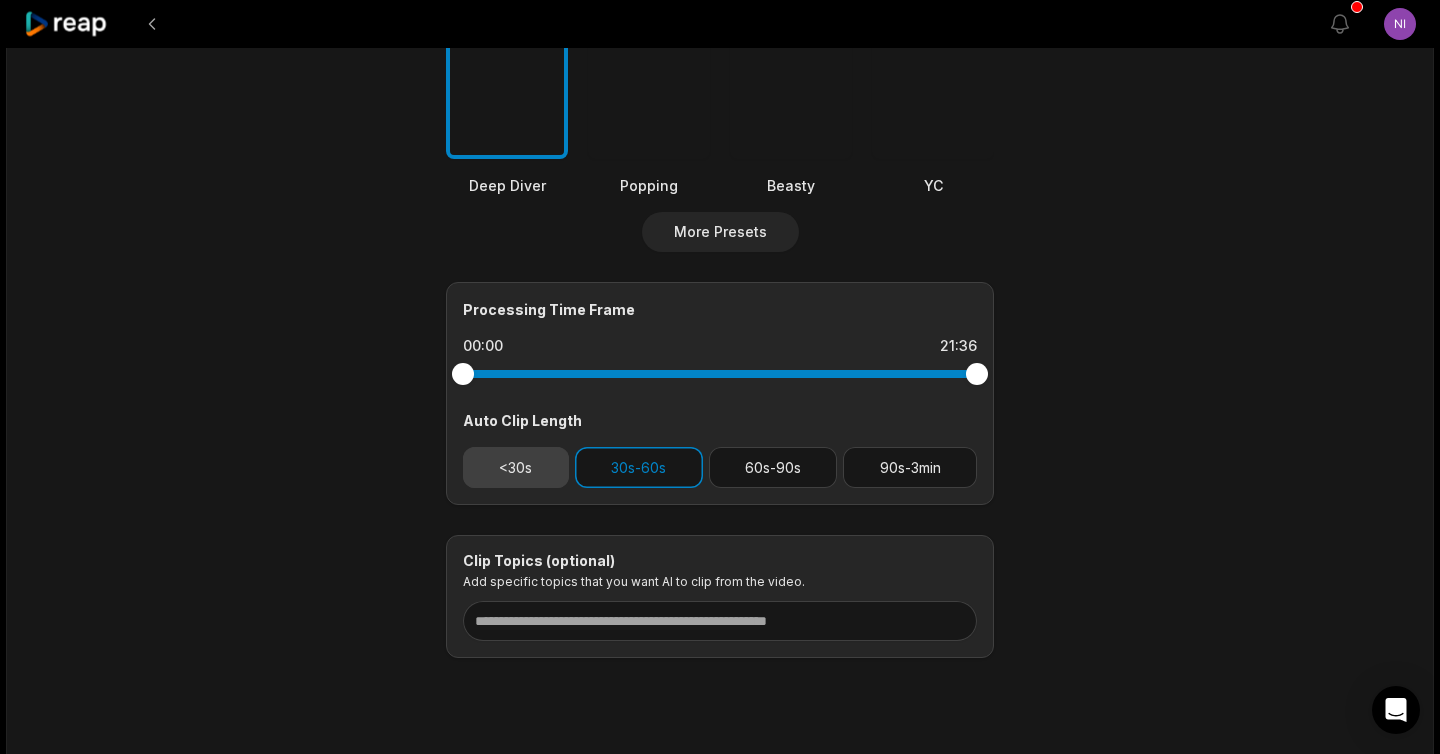 scroll, scrollTop: 0, scrollLeft: 0, axis: both 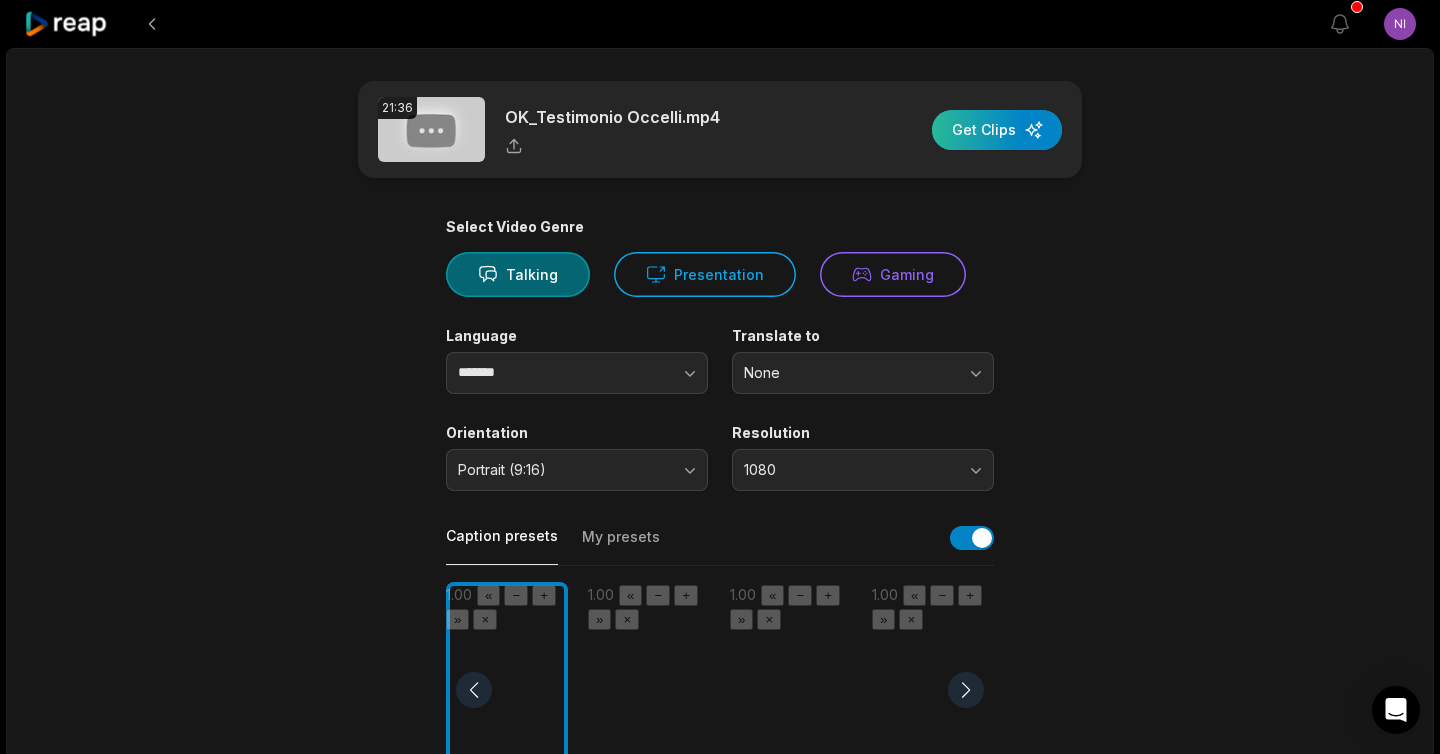 click at bounding box center [997, 130] 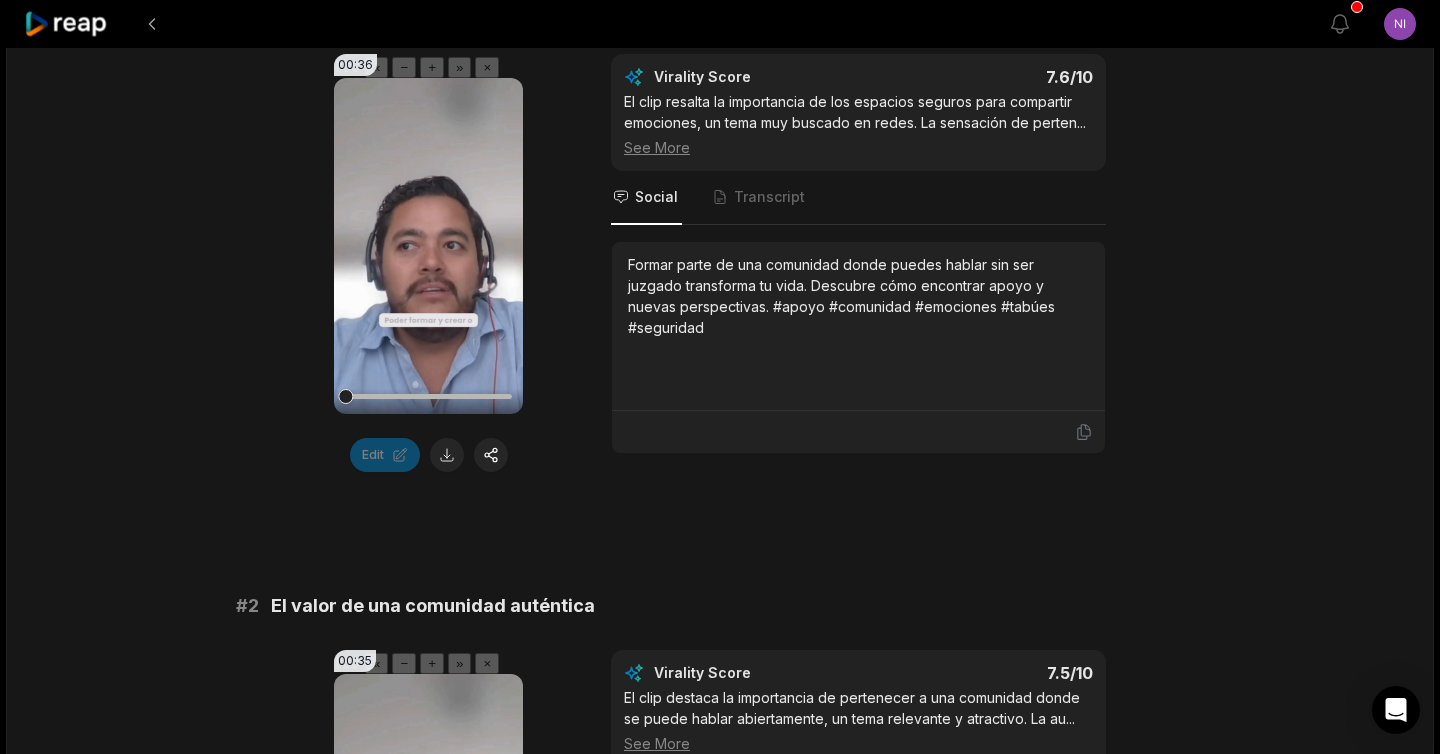 scroll, scrollTop: 0, scrollLeft: 0, axis: both 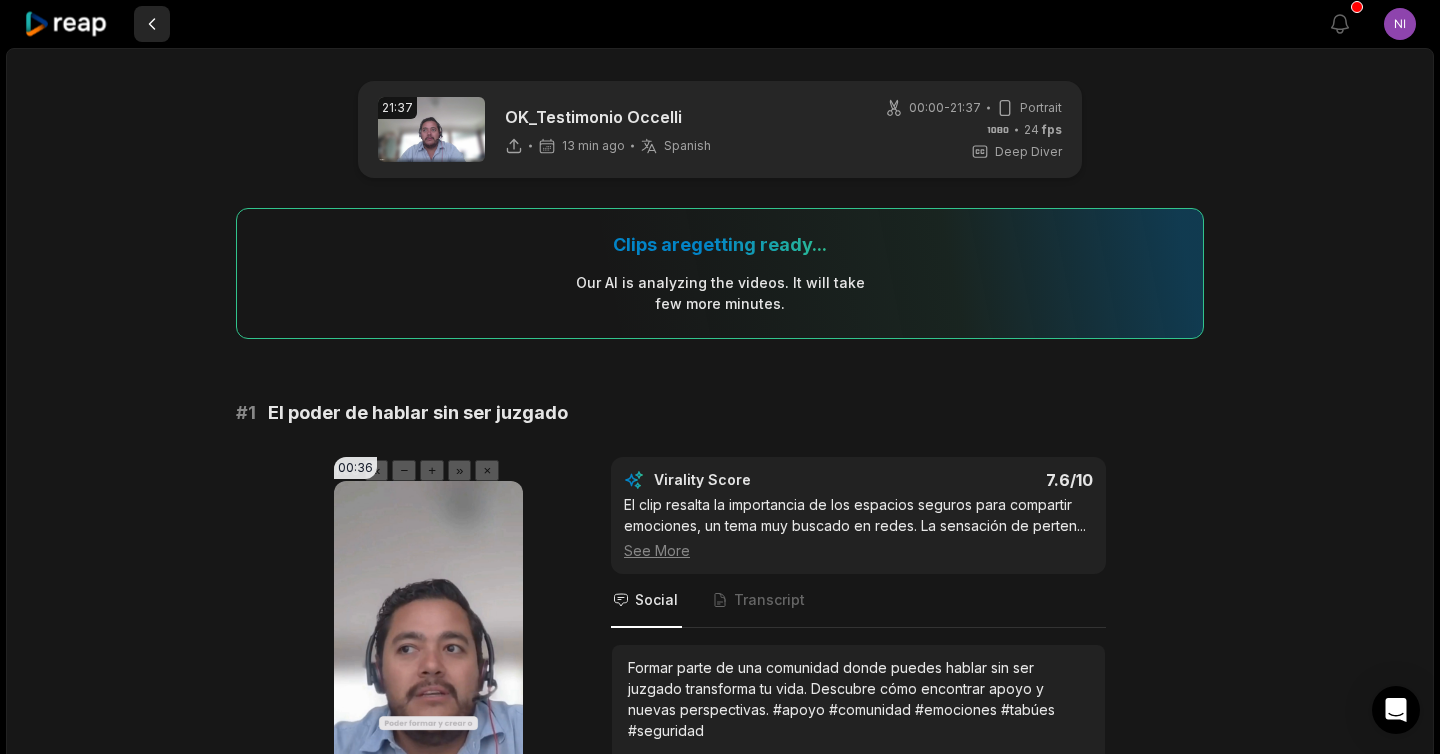 click at bounding box center [152, 24] 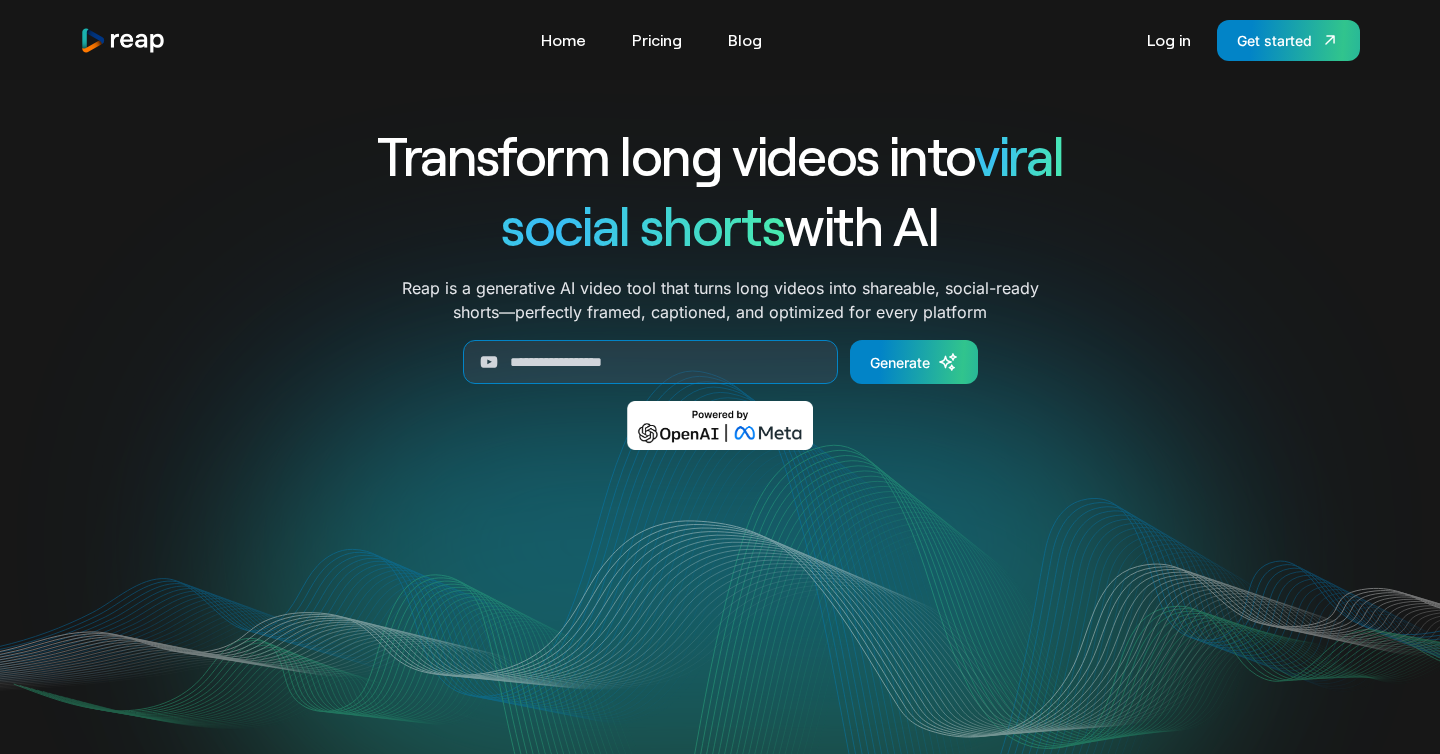scroll, scrollTop: 0, scrollLeft: 0, axis: both 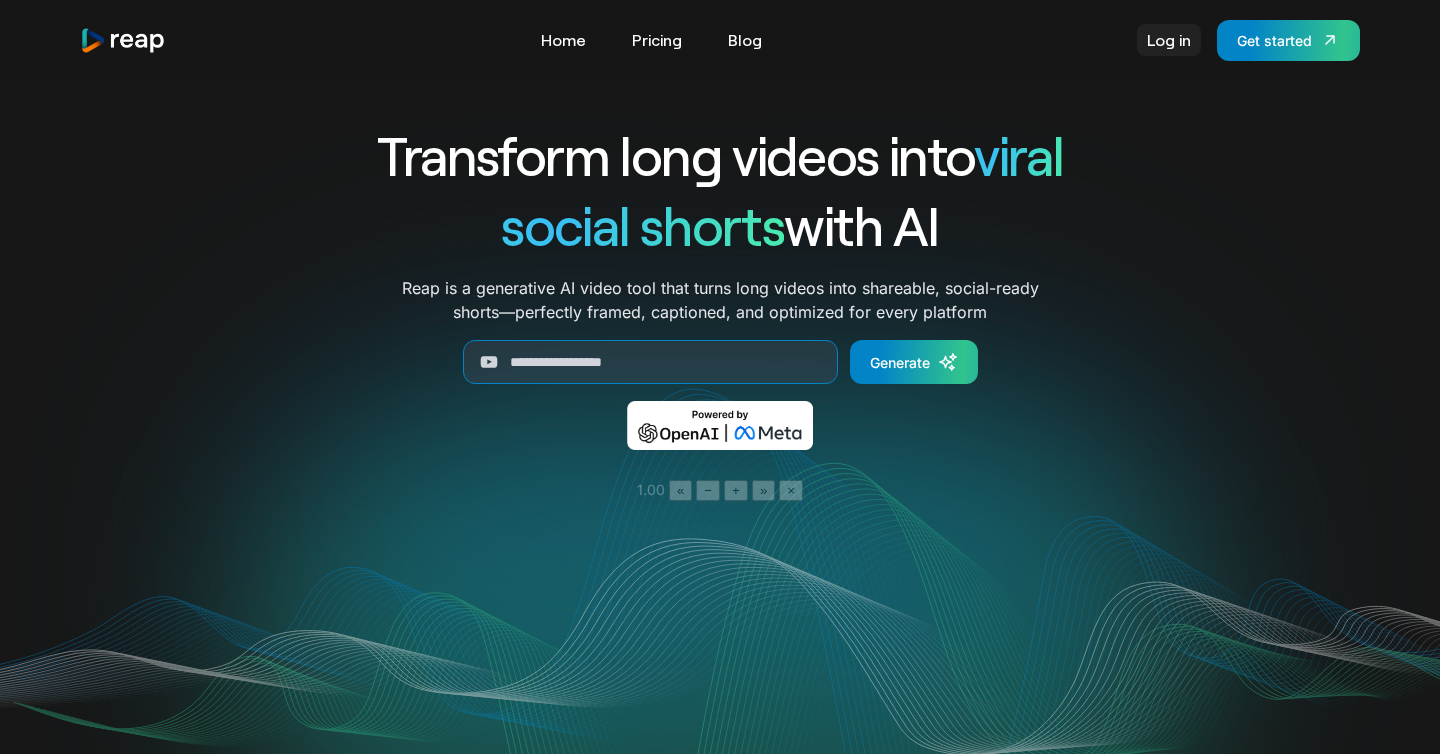 click on "Log in" at bounding box center [1169, 40] 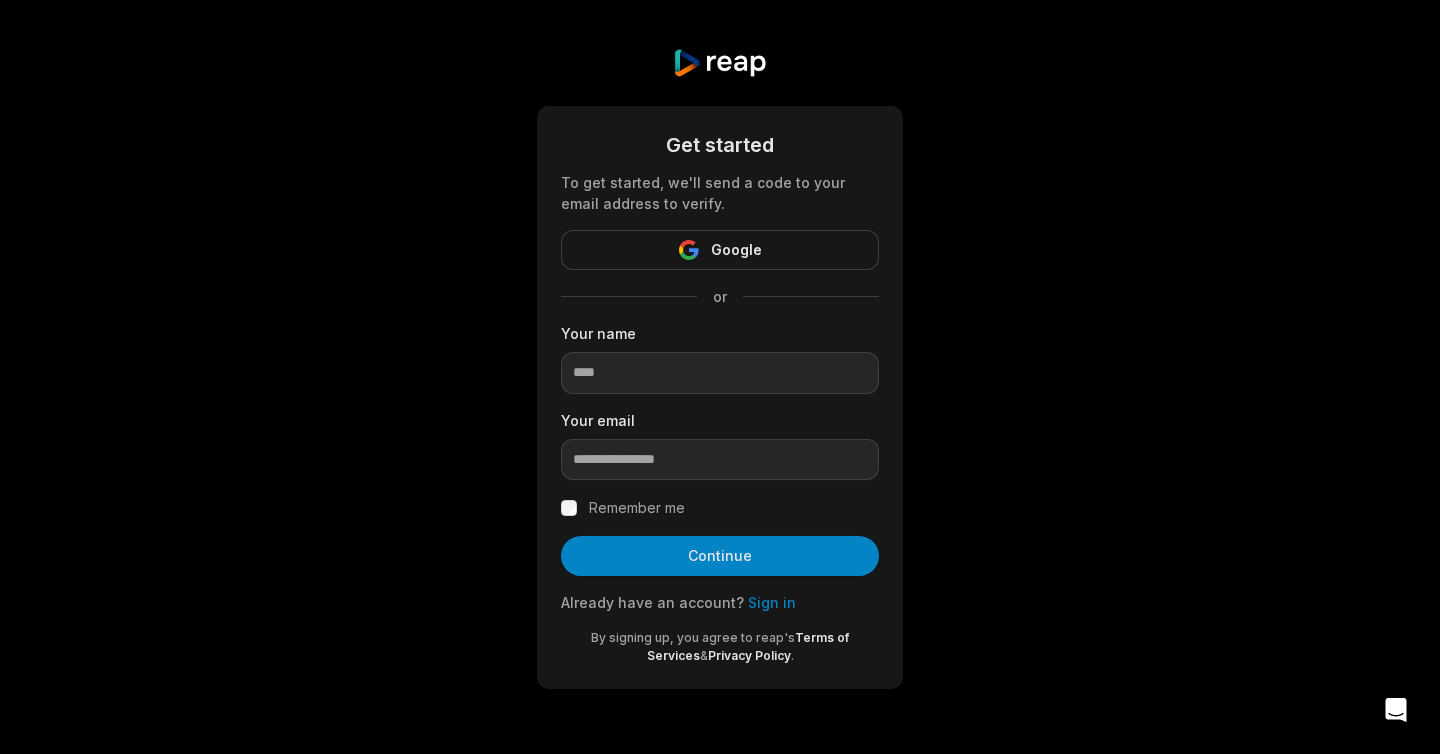 scroll, scrollTop: 0, scrollLeft: 0, axis: both 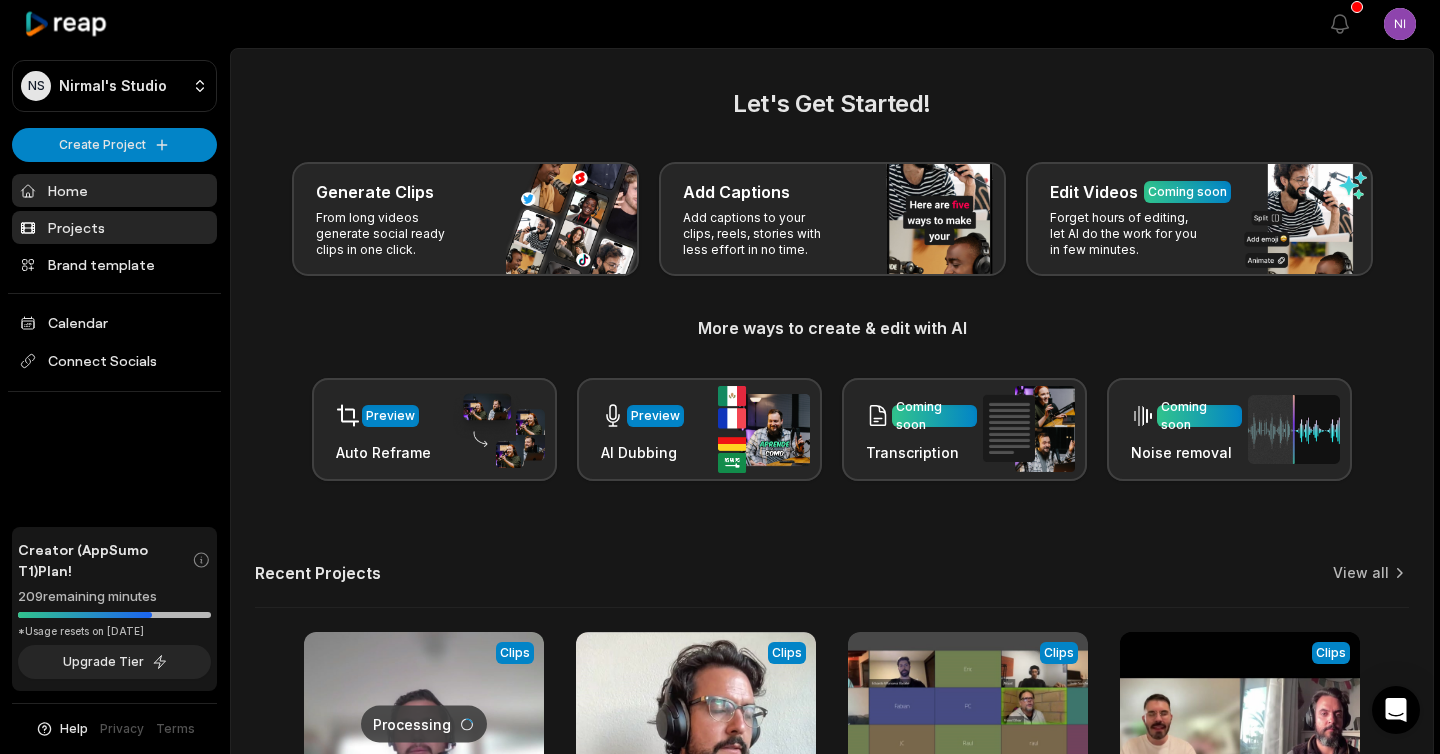 click on "Projects" at bounding box center (114, 227) 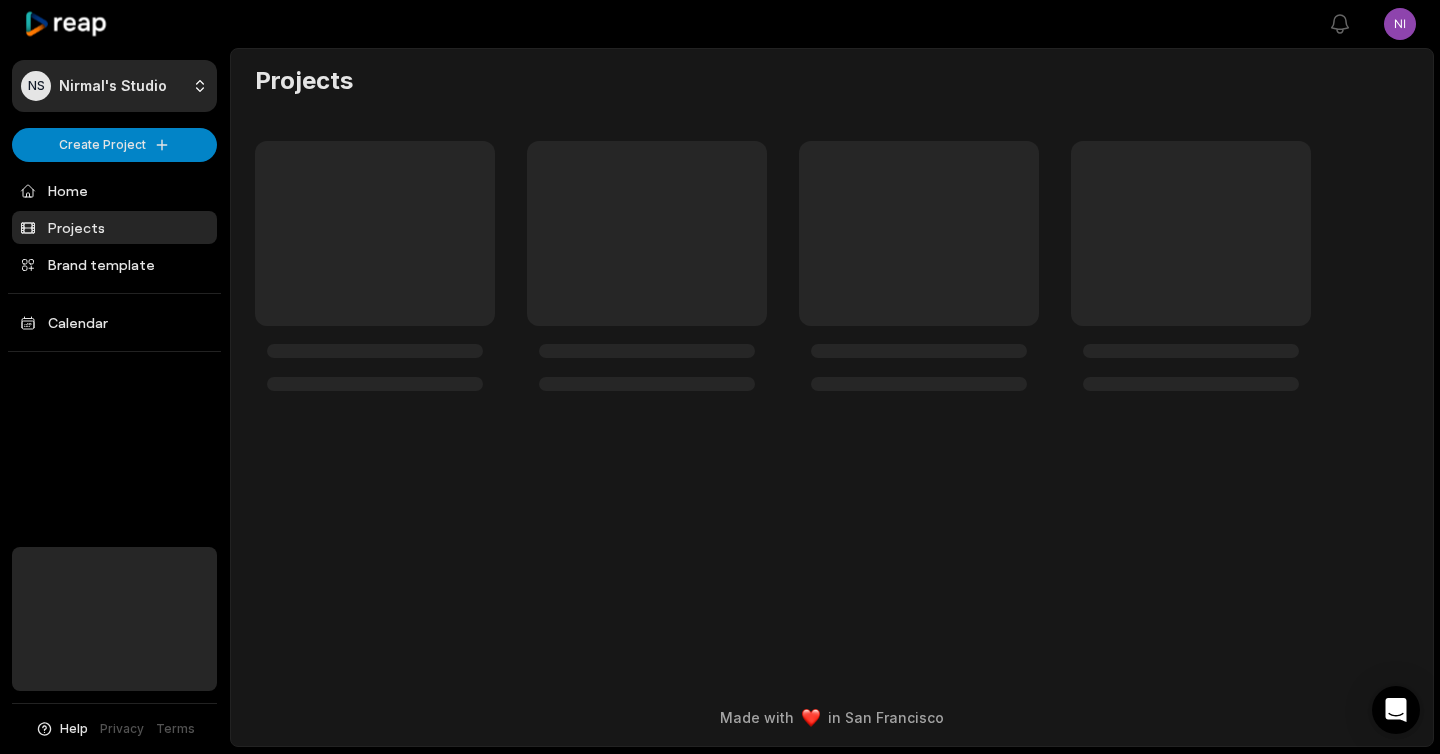 scroll, scrollTop: 0, scrollLeft: 0, axis: both 